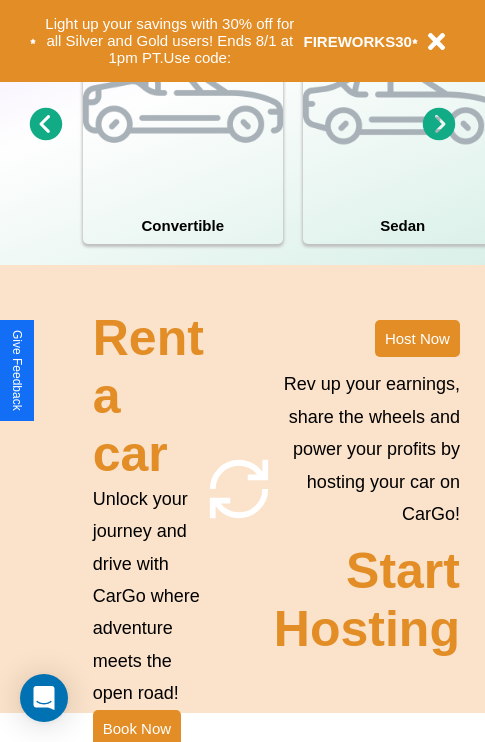 scroll, scrollTop: 1558, scrollLeft: 0, axis: vertical 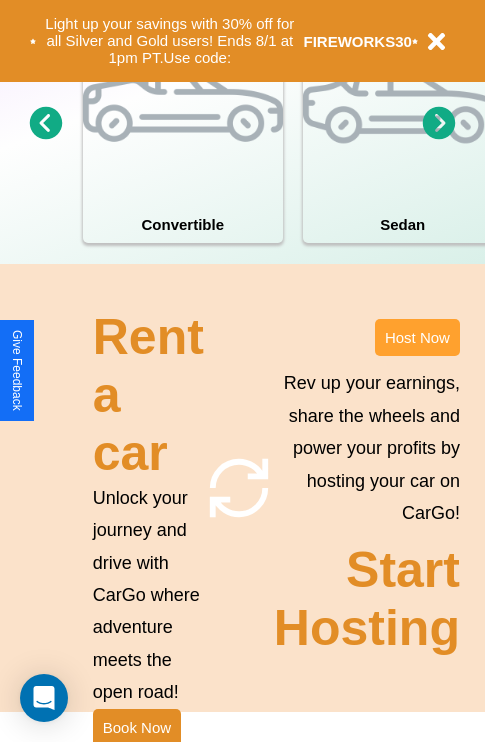 click on "Host Now" at bounding box center (417, 337) 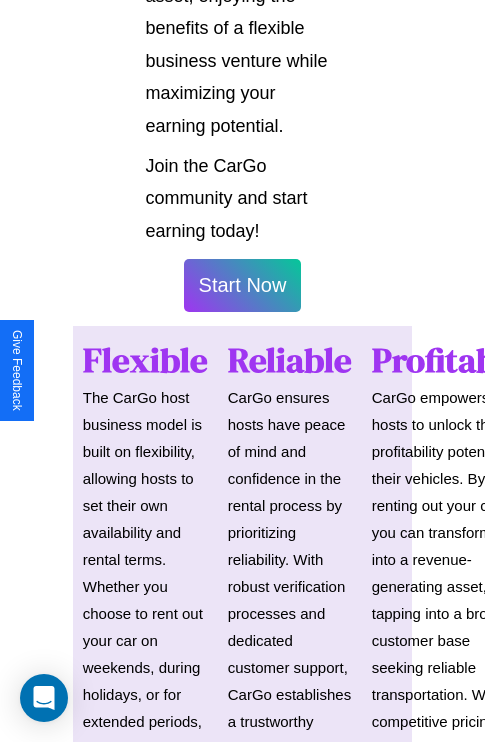 scroll, scrollTop: 3255, scrollLeft: 0, axis: vertical 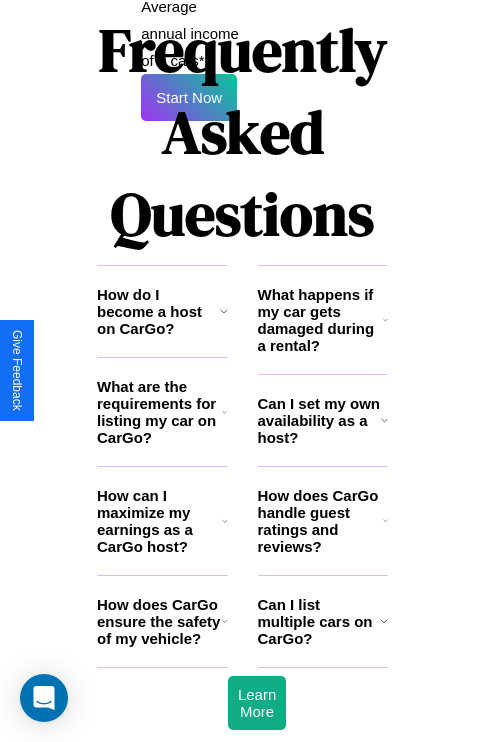 click on "What happens if my car gets damaged during a rental?" at bounding box center [320, 320] 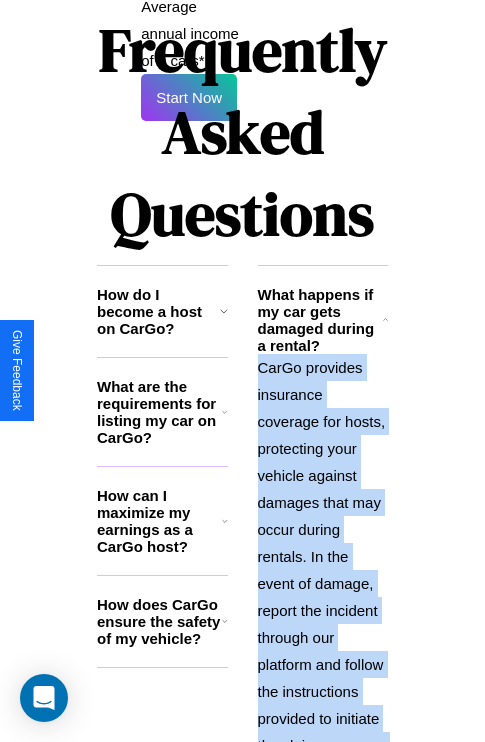 click on "CarGo provides insurance coverage for hosts, protecting your vehicle against damages that may occur during rentals. In the event of damage, report the incident through our platform and follow the instructions provided to initiate the claims process." at bounding box center (323, 556) 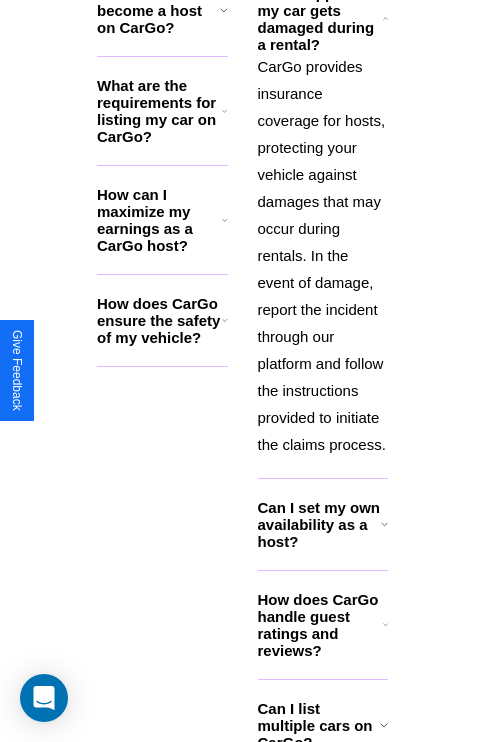 click on "Can I list multiple cars on CarGo?" at bounding box center [319, 725] 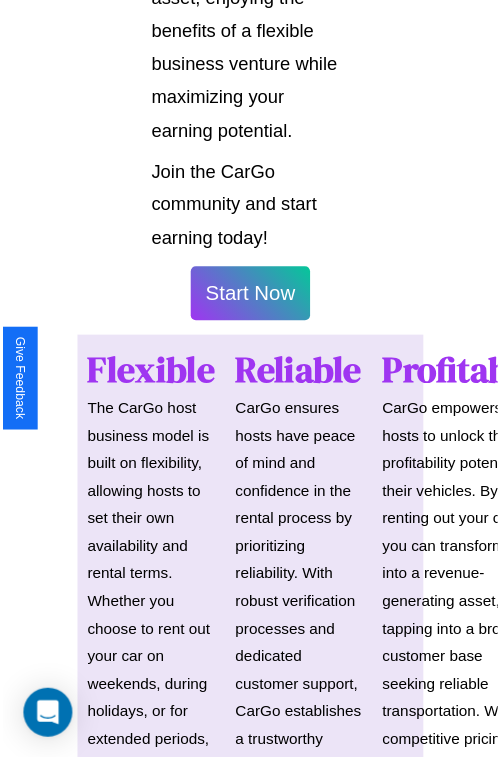 scroll, scrollTop: 1417, scrollLeft: 0, axis: vertical 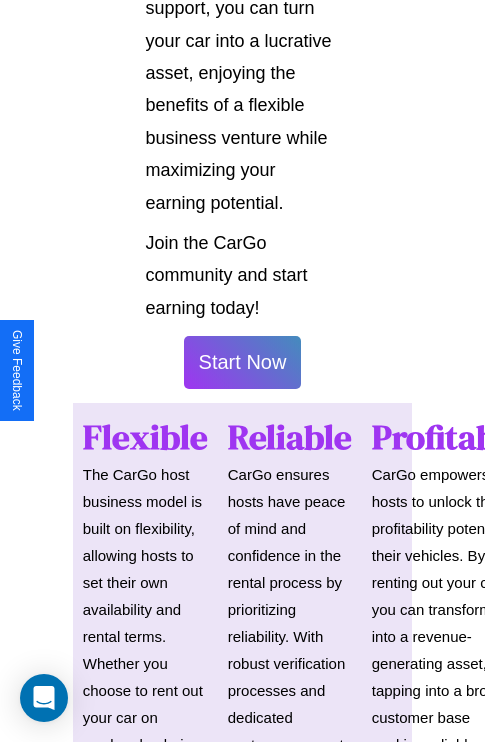 click on "Start Now" at bounding box center [243, 362] 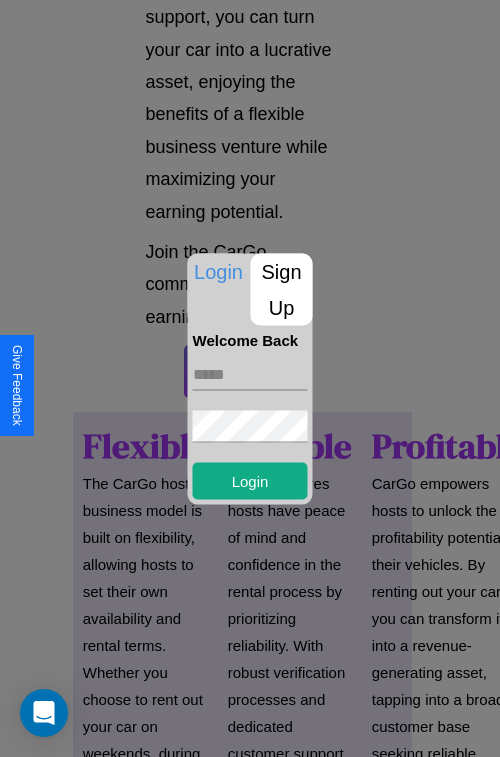 click at bounding box center (250, 374) 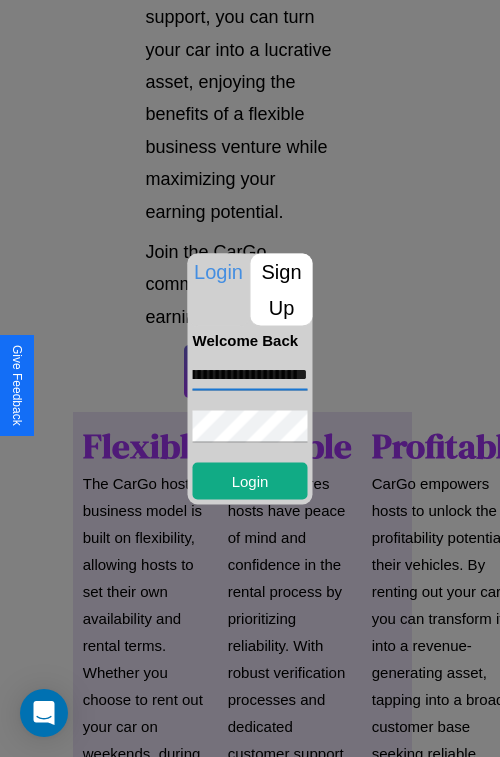 scroll, scrollTop: 0, scrollLeft: 70, axis: horizontal 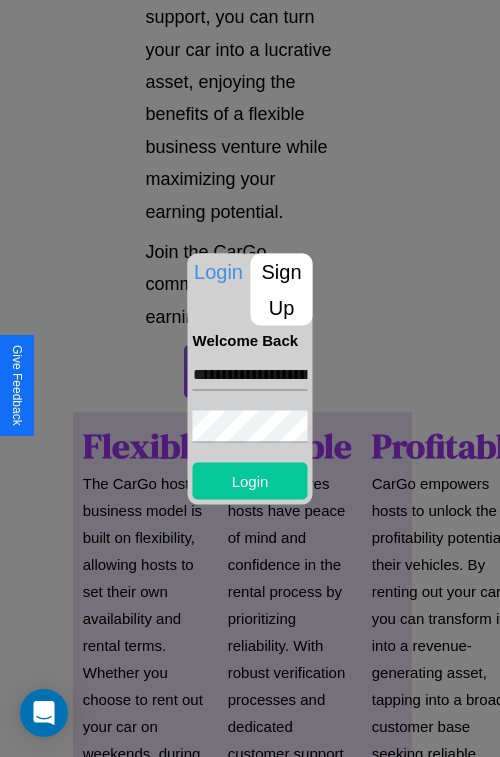 click on "Login" at bounding box center (250, 480) 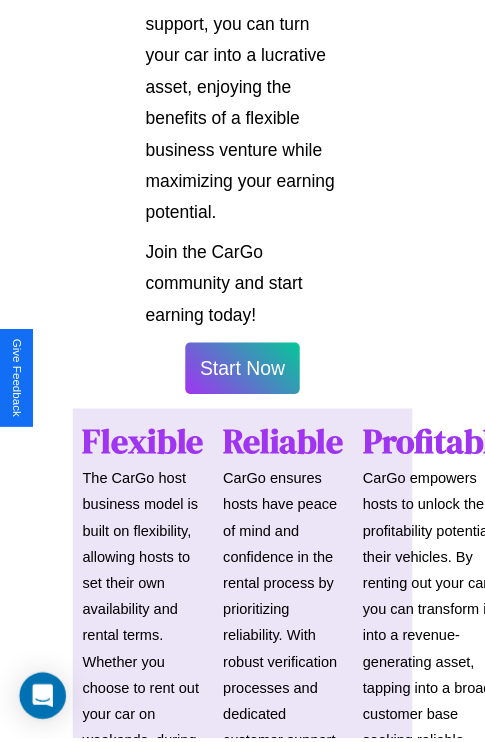 scroll, scrollTop: 1419, scrollLeft: 0, axis: vertical 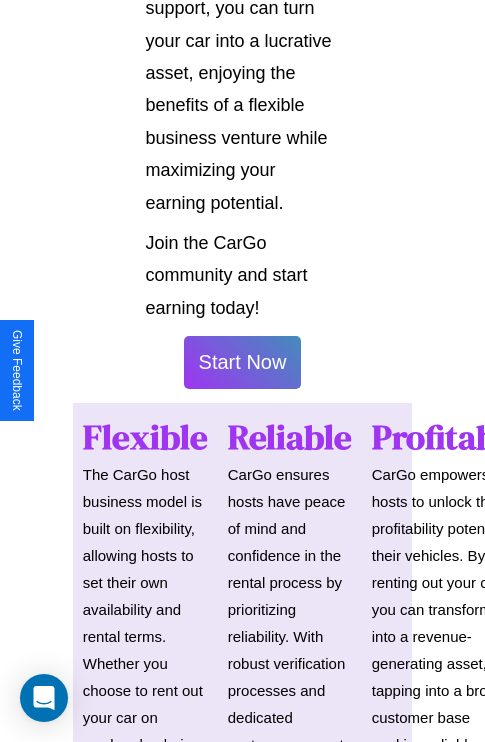 click on "Start Now" at bounding box center (243, 362) 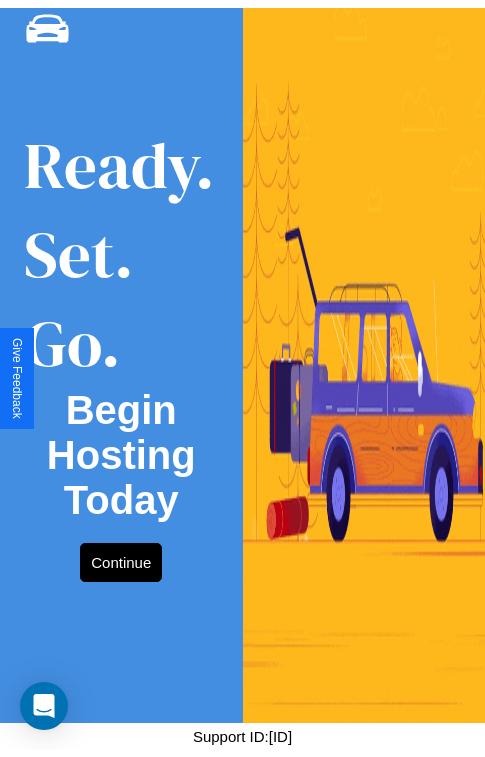 scroll, scrollTop: 0, scrollLeft: 0, axis: both 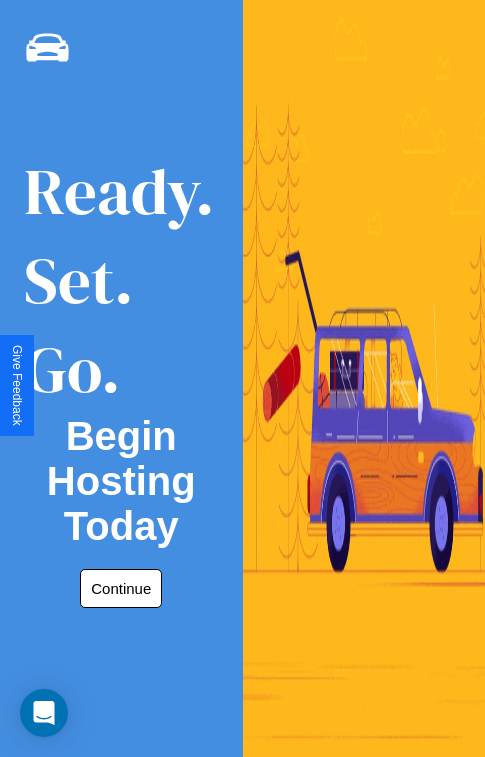 click on "Continue" at bounding box center (121, 588) 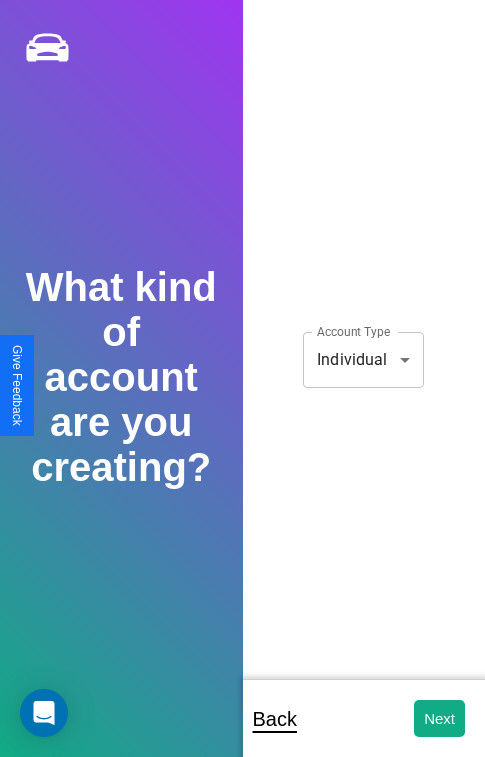 click on "**********" at bounding box center [242, 392] 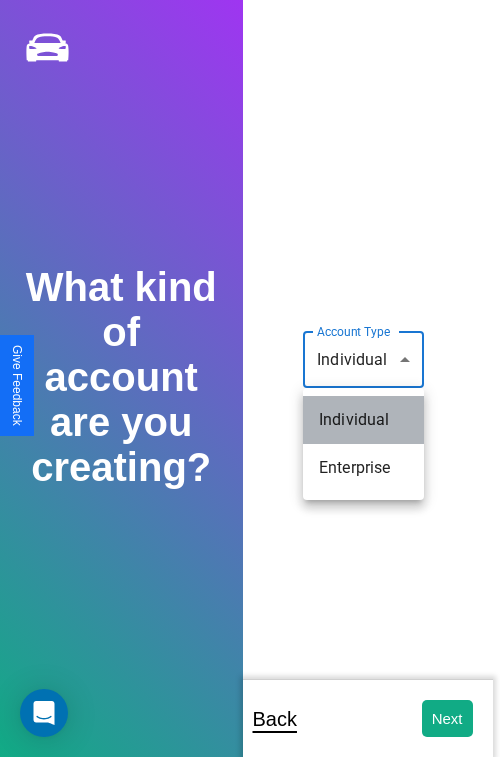 click on "Individual" at bounding box center (363, 420) 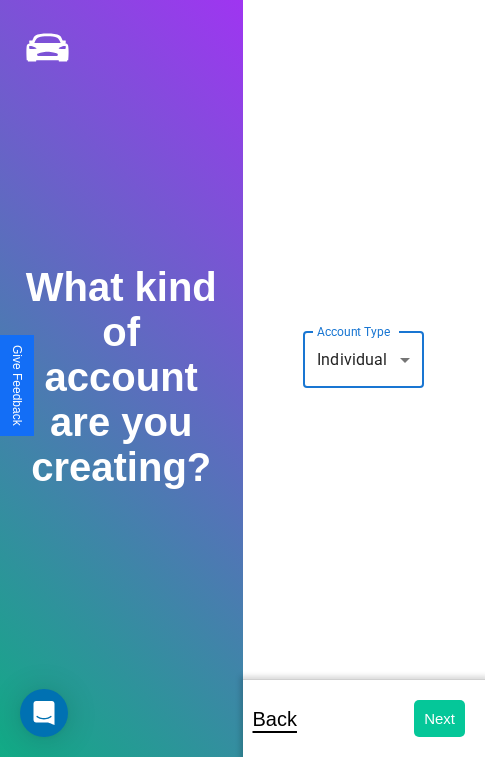 click on "Next" at bounding box center [439, 718] 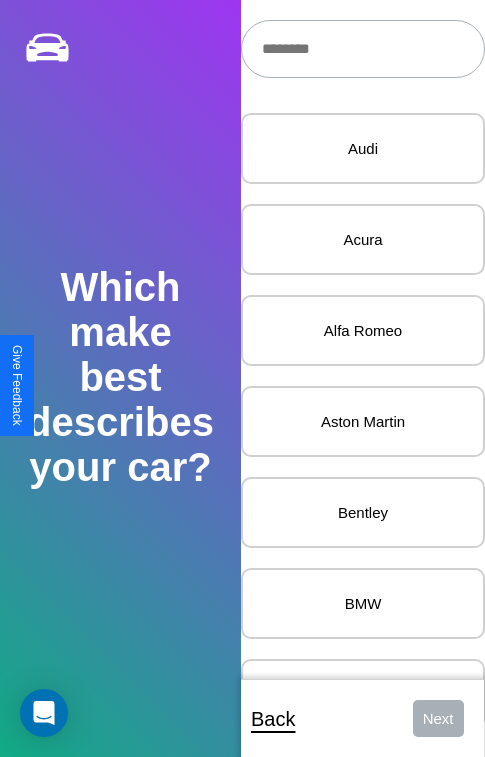 click at bounding box center [363, 49] 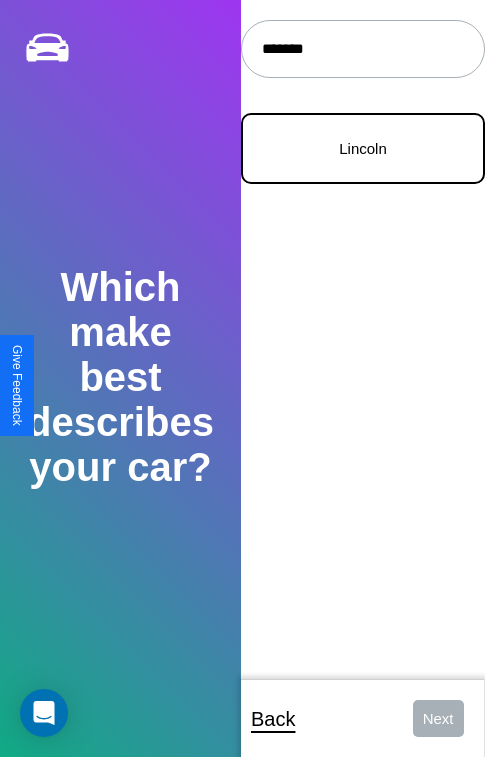 type on "*******" 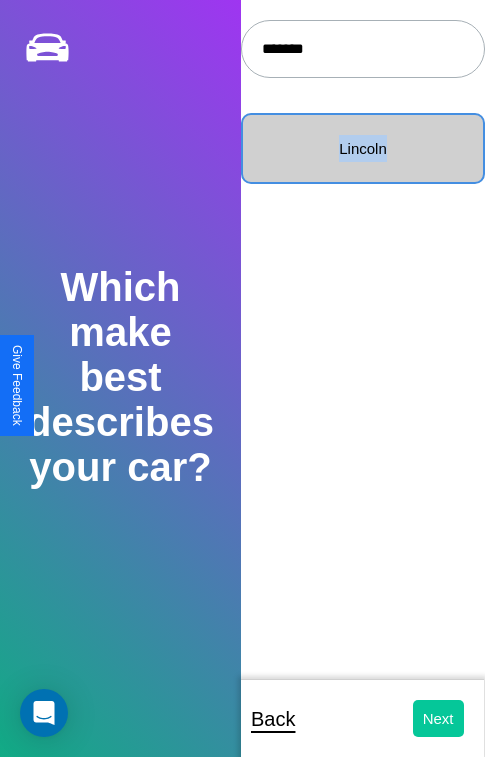 click on "Next" at bounding box center [438, 718] 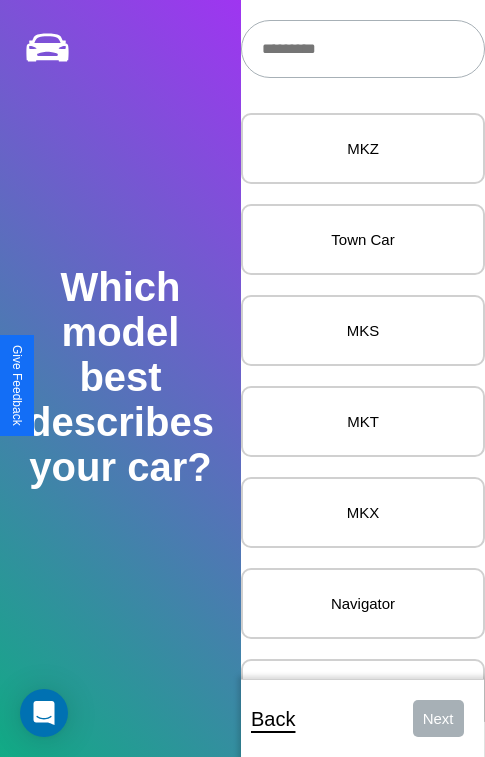 scroll, scrollTop: 27, scrollLeft: 0, axis: vertical 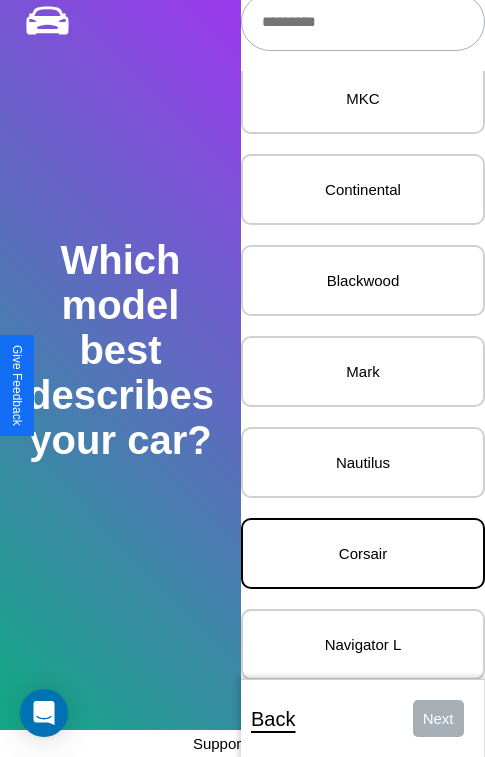 click on "Corsair" at bounding box center [363, 553] 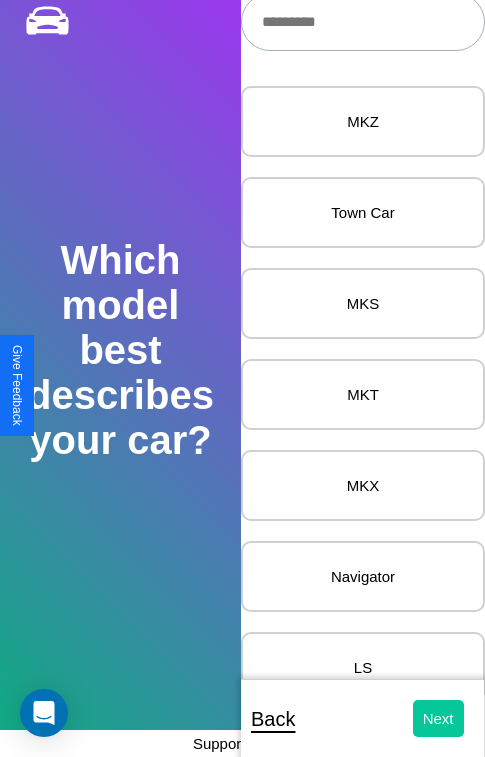 click on "Next" at bounding box center (438, 718) 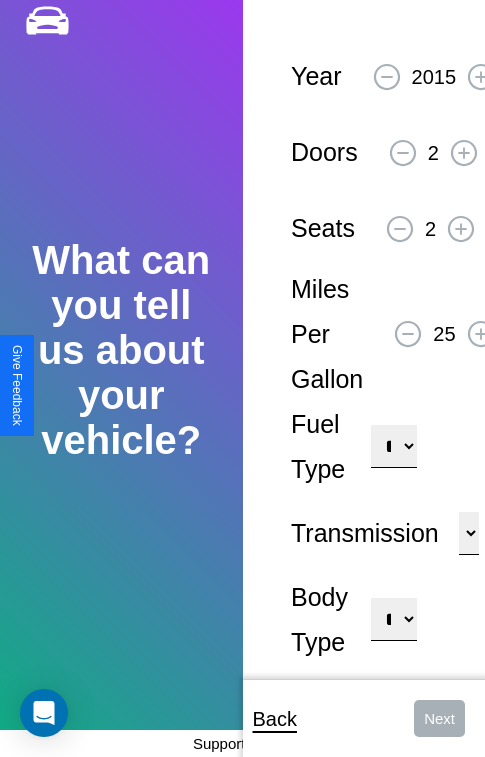 scroll, scrollTop: 0, scrollLeft: 0, axis: both 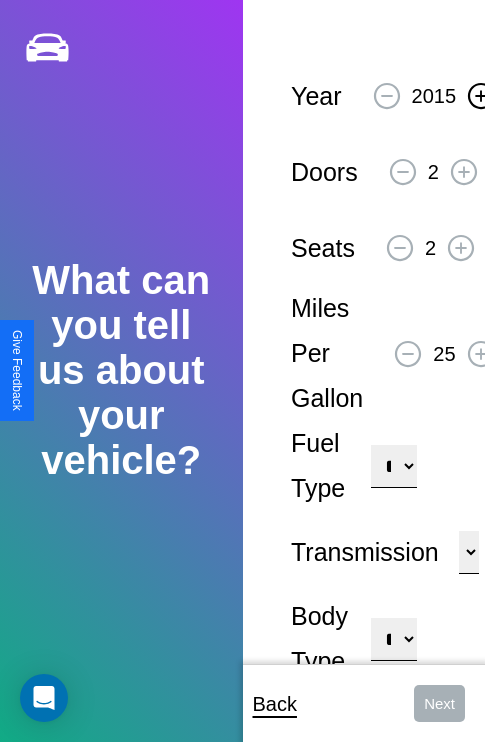 click 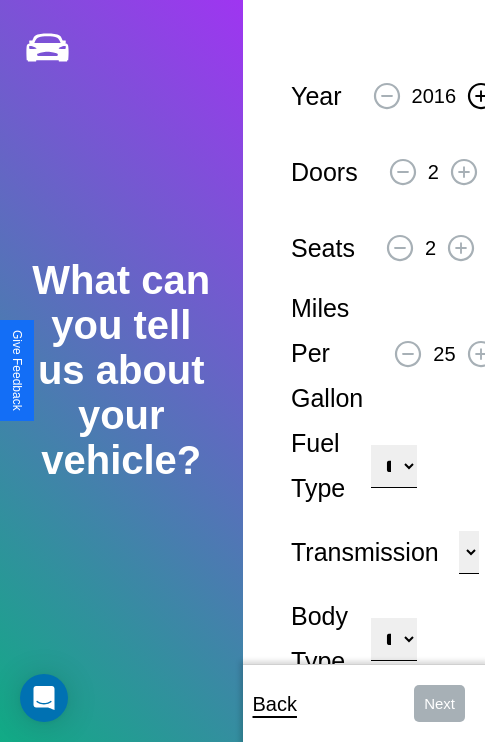 click 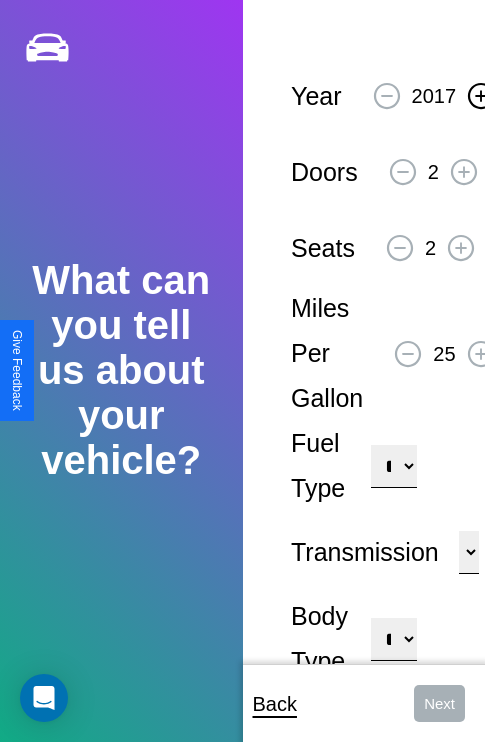click 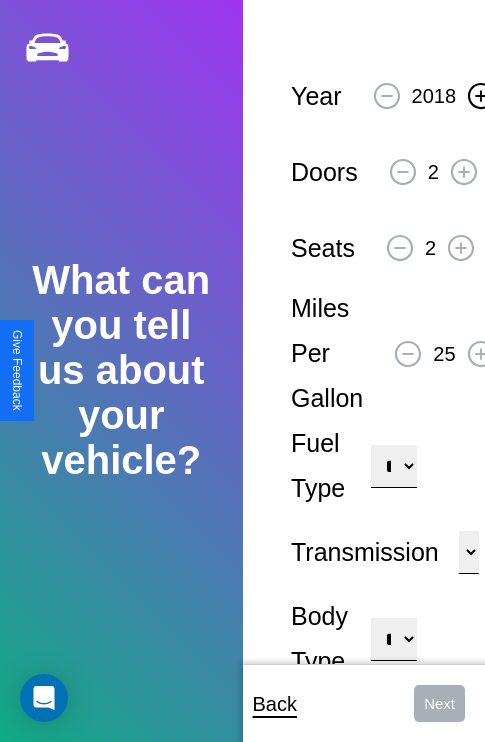 click 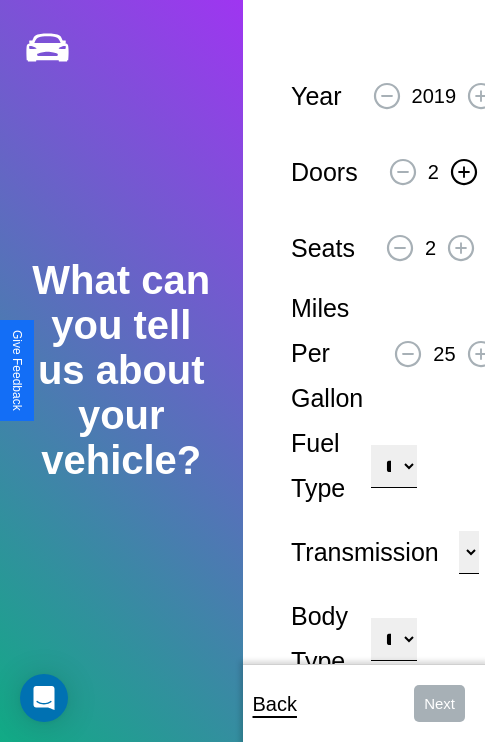 click 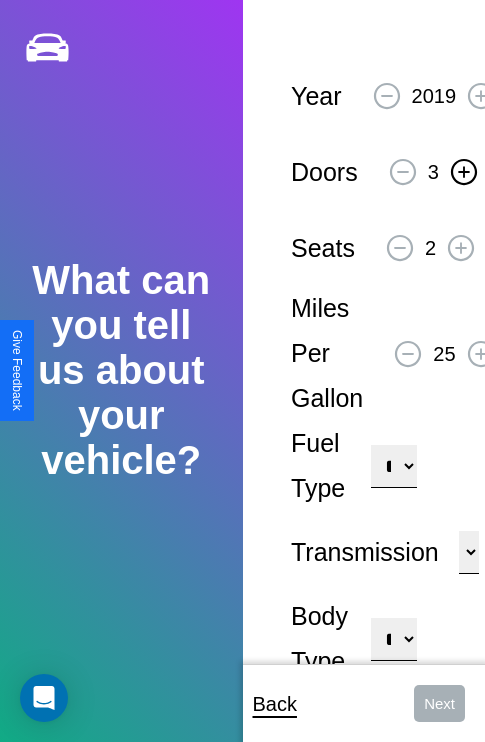 click 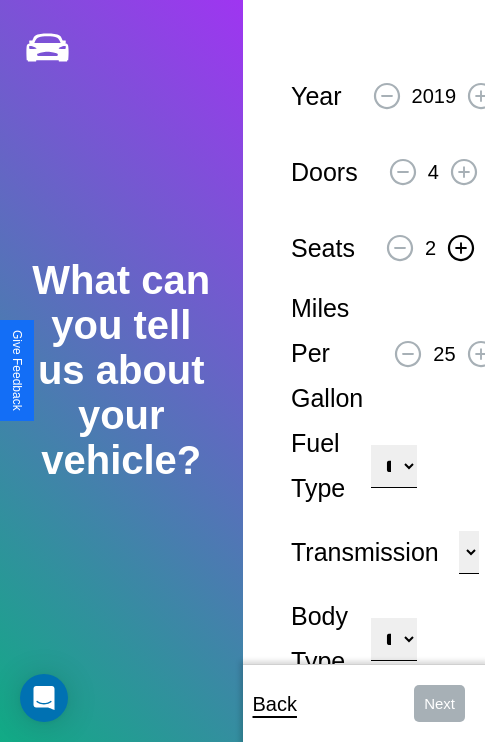 click 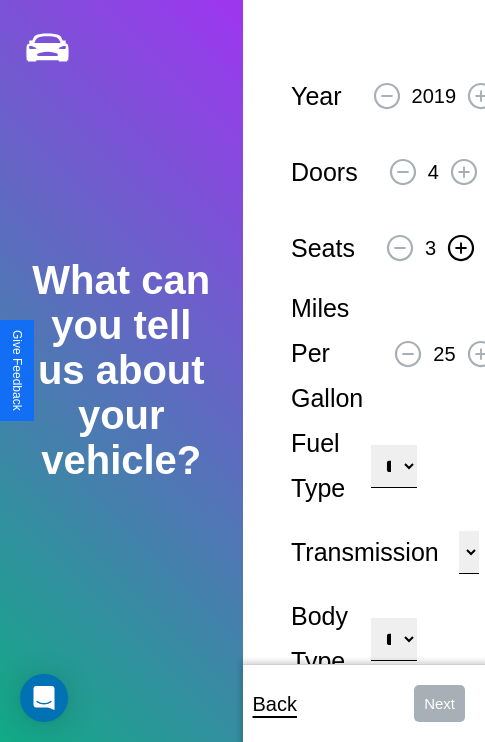 click 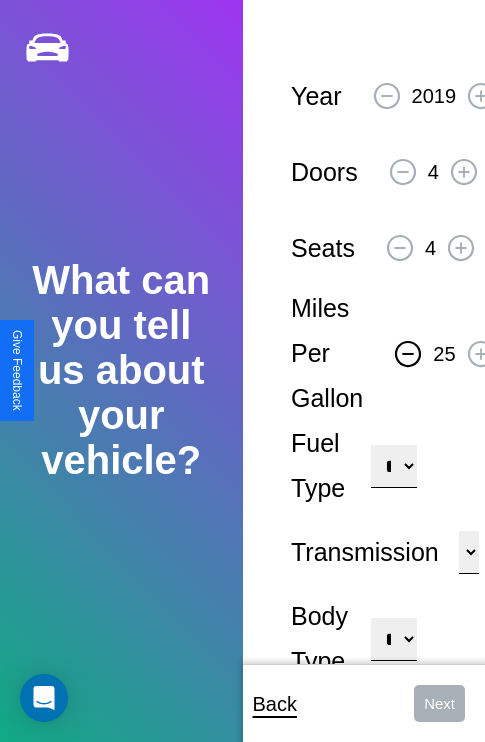 click 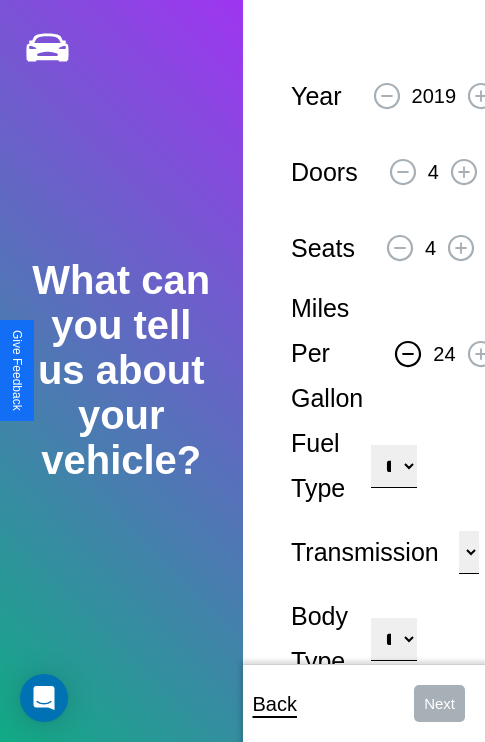 click 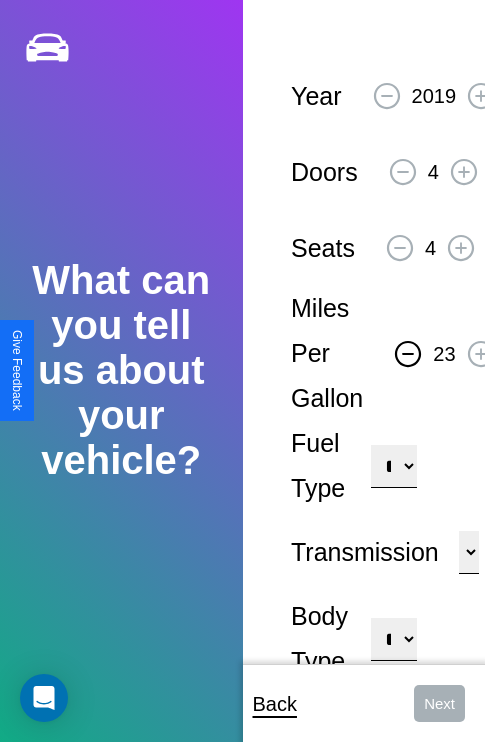 click 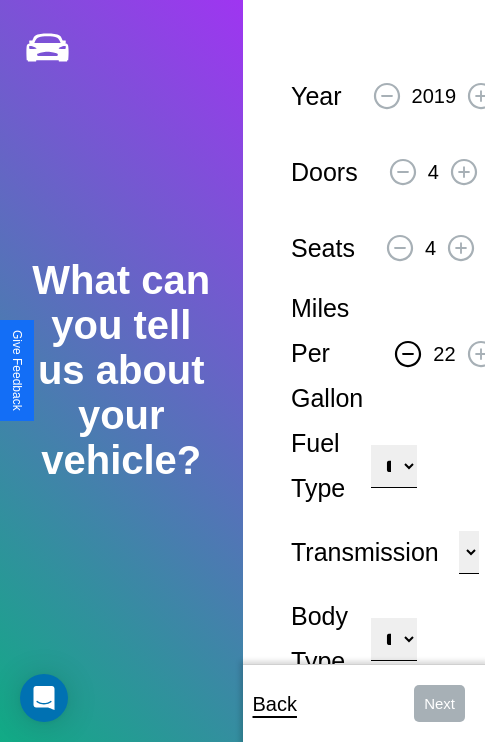 click on "**********" at bounding box center [393, 466] 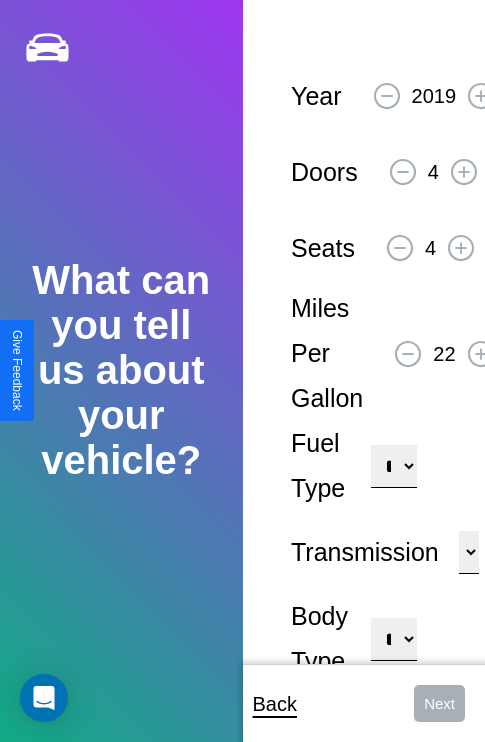 select on "******" 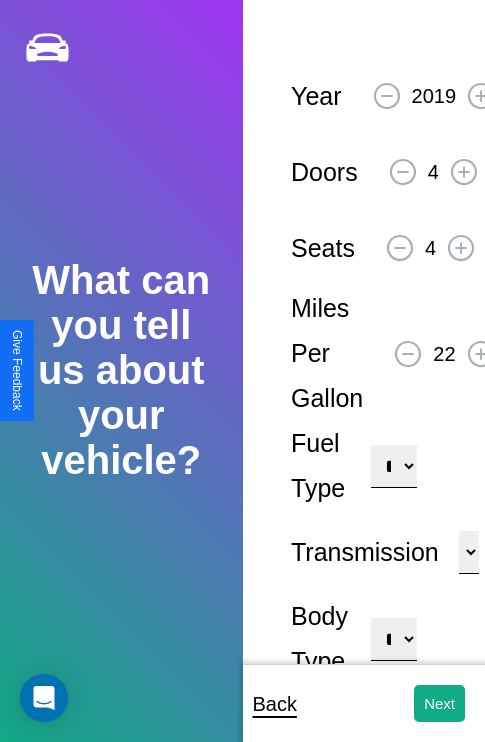 click on "**********" at bounding box center [393, 639] 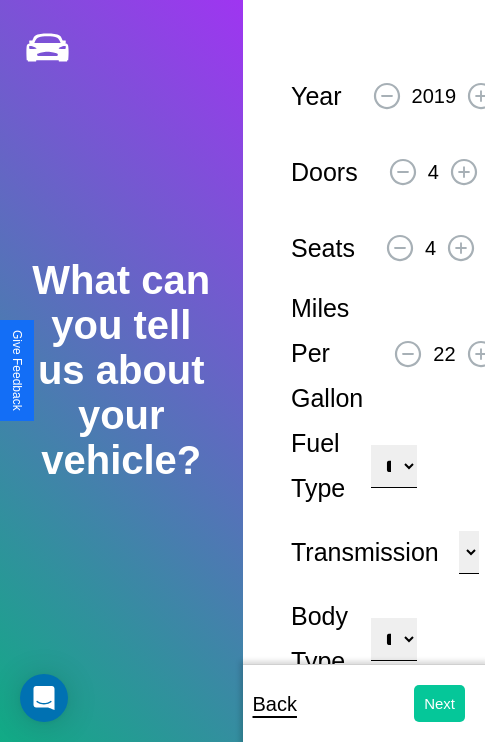 click on "Next" at bounding box center (439, 703) 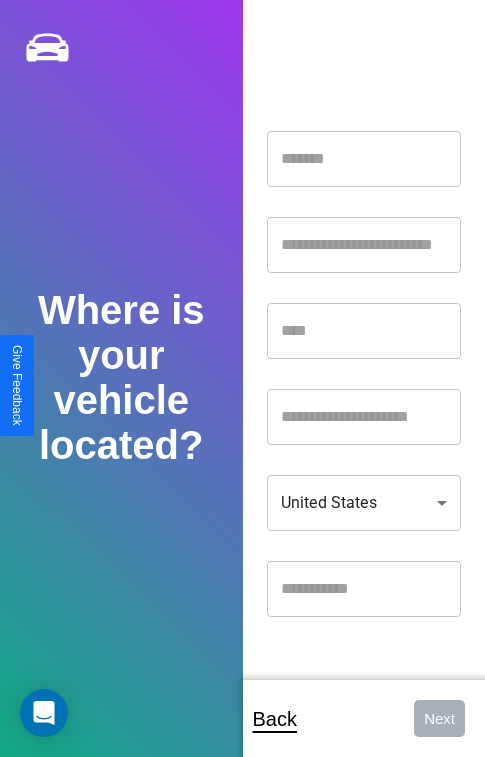 click at bounding box center [364, 159] 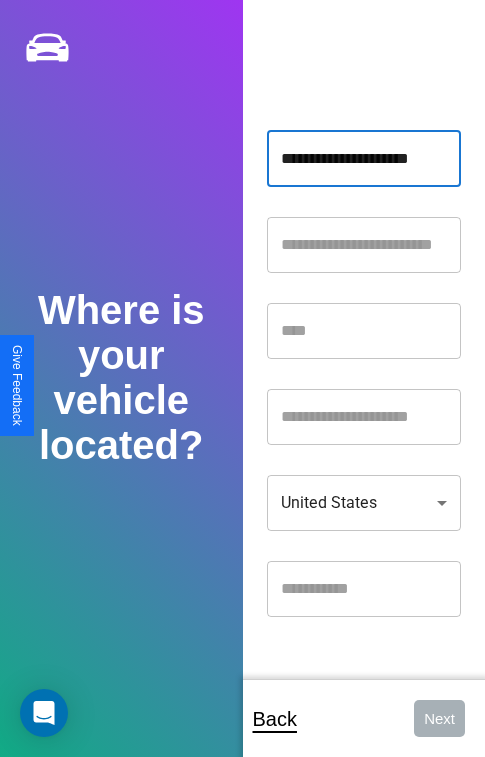 scroll, scrollTop: 0, scrollLeft: 1, axis: horizontal 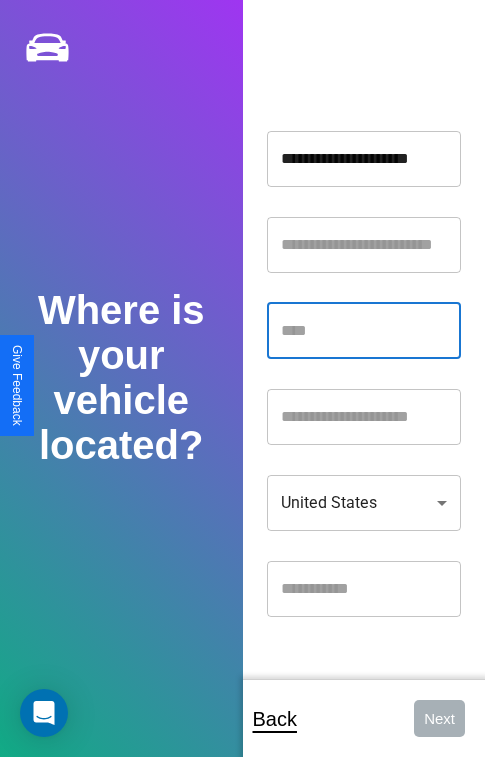 click at bounding box center (364, 331) 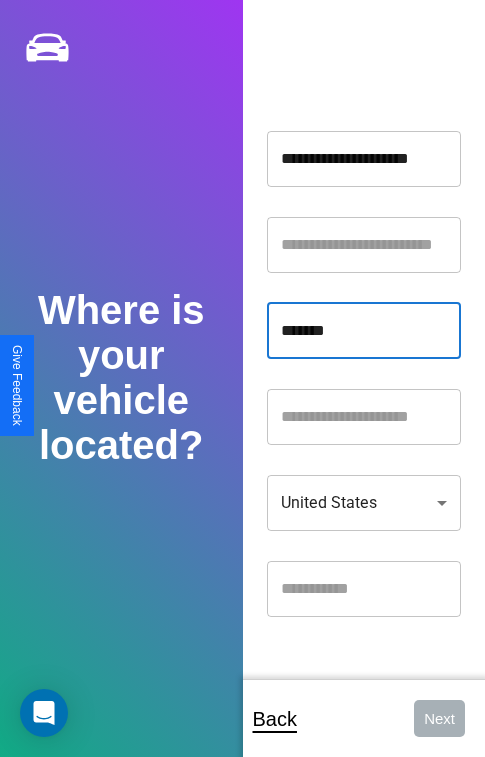 type on "*******" 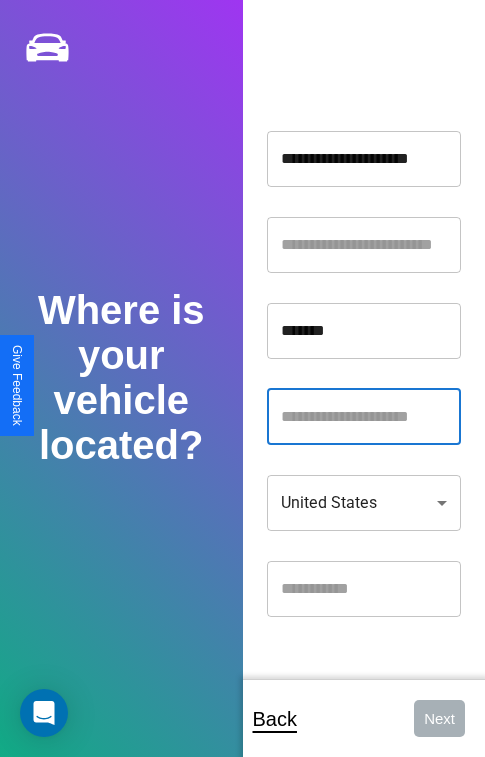 click at bounding box center (364, 417) 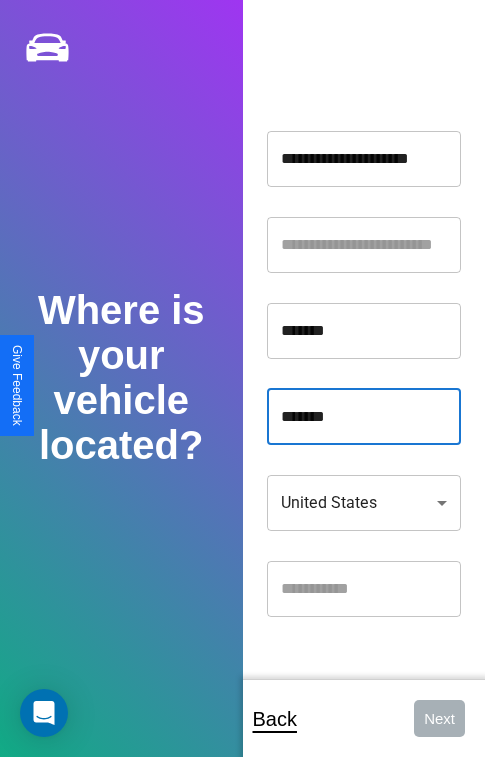 type on "*******" 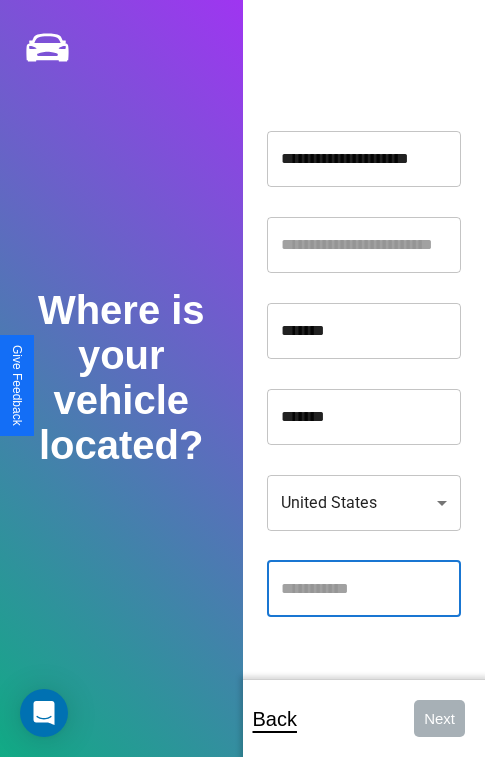 click at bounding box center (364, 589) 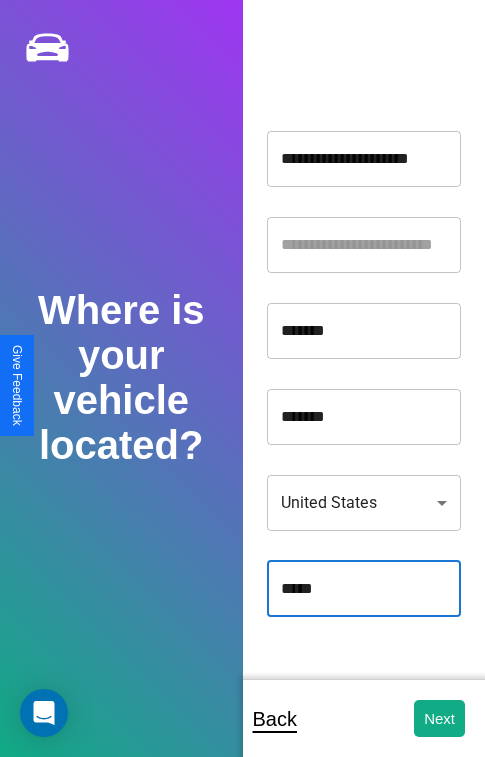 type on "*****" 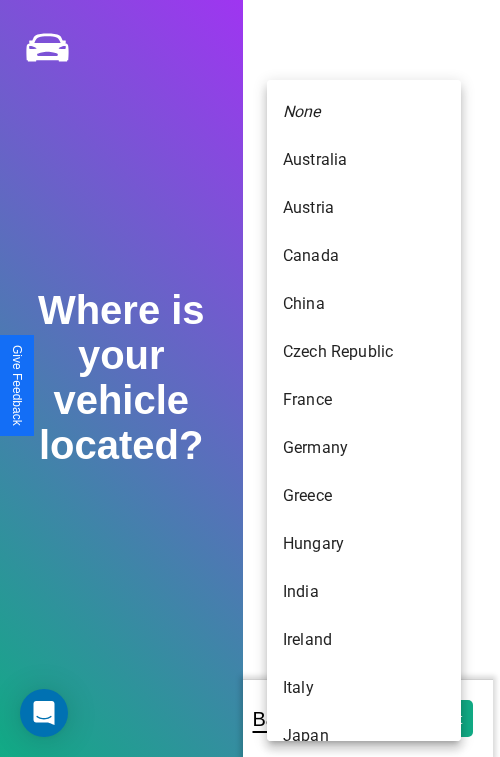 click on "United States" at bounding box center (364, 1168) 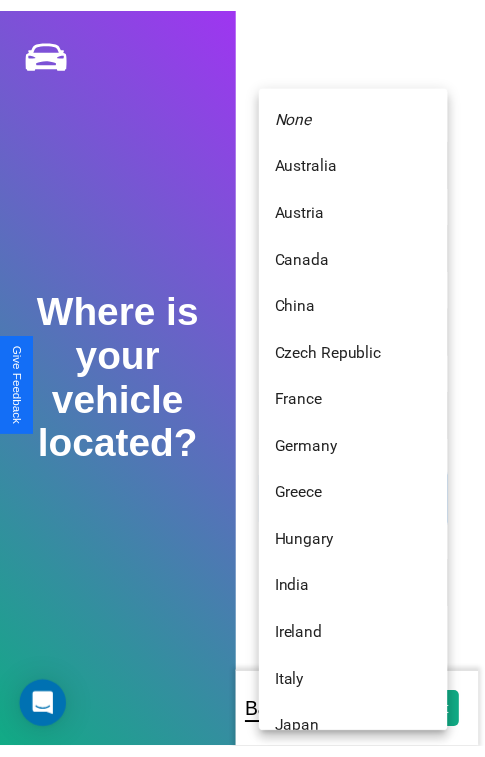 scroll, scrollTop: 459, scrollLeft: 0, axis: vertical 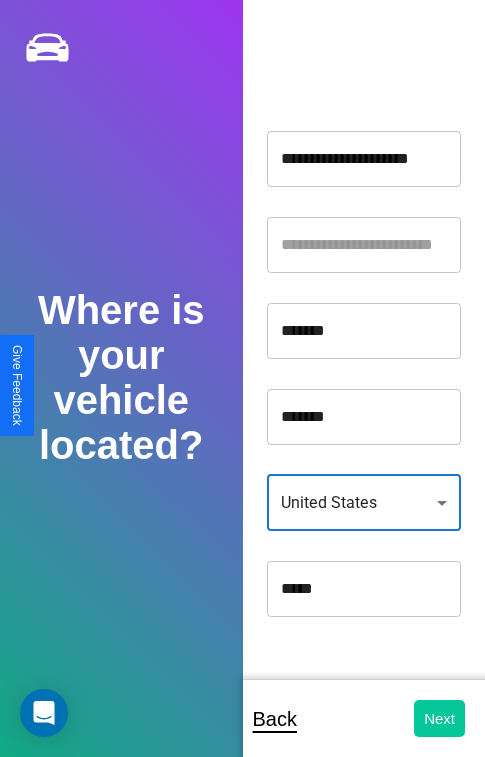 click on "Next" at bounding box center [439, 718] 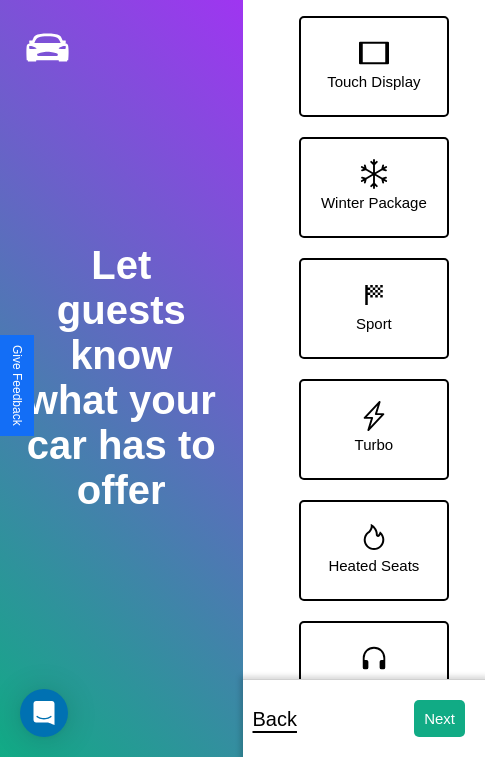 scroll, scrollTop: 370, scrollLeft: 0, axis: vertical 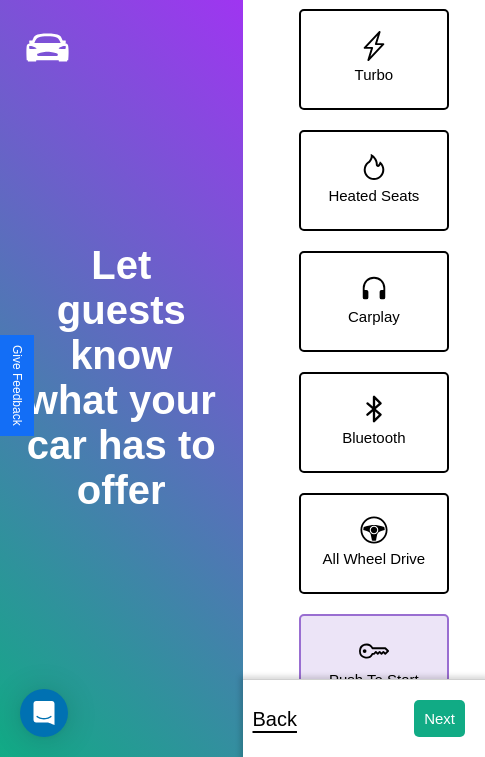 click 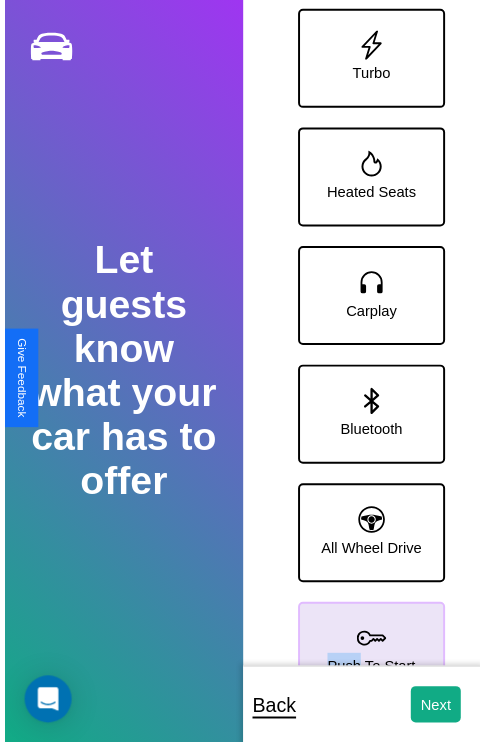 scroll, scrollTop: 0, scrollLeft: 0, axis: both 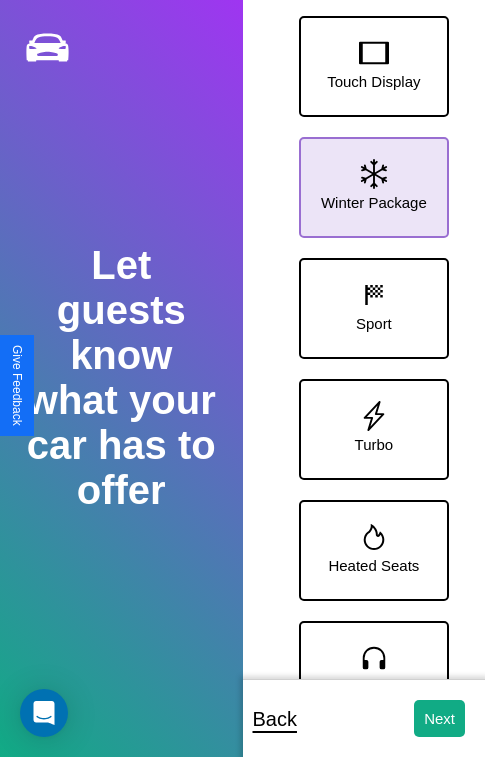 click 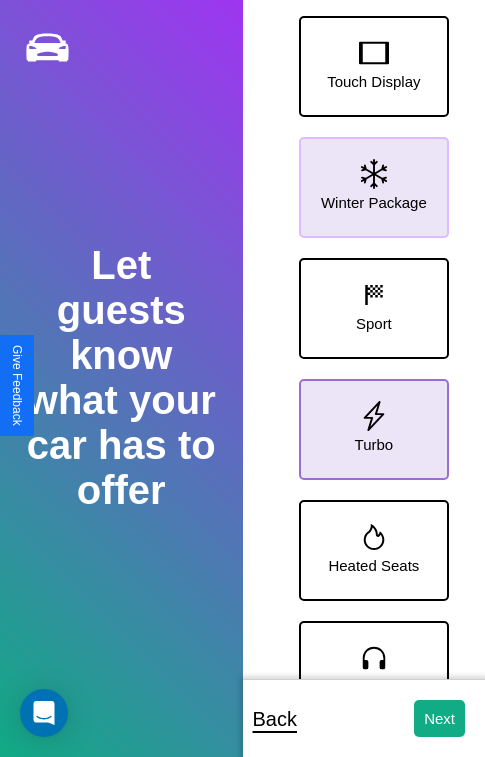 click 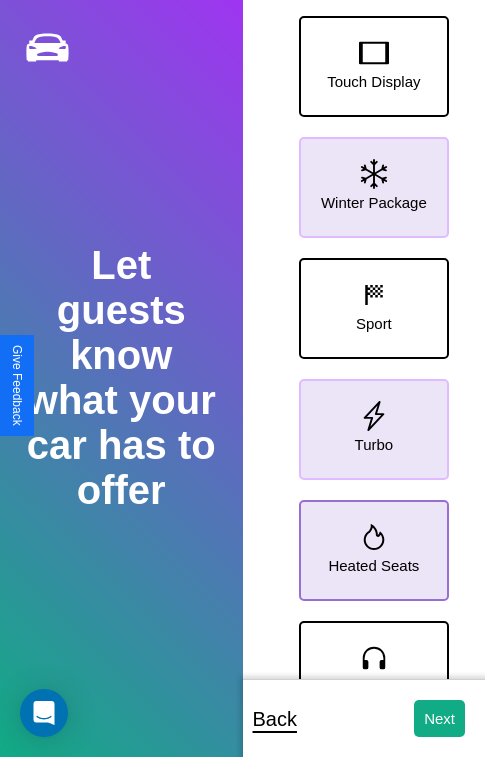 click 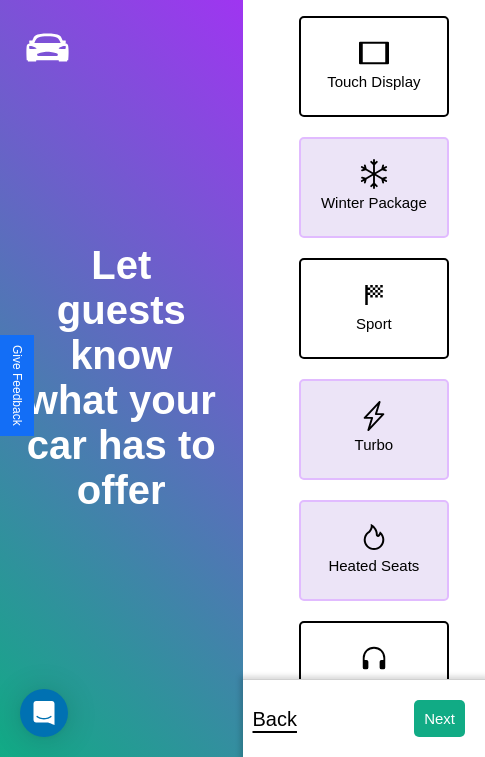 click 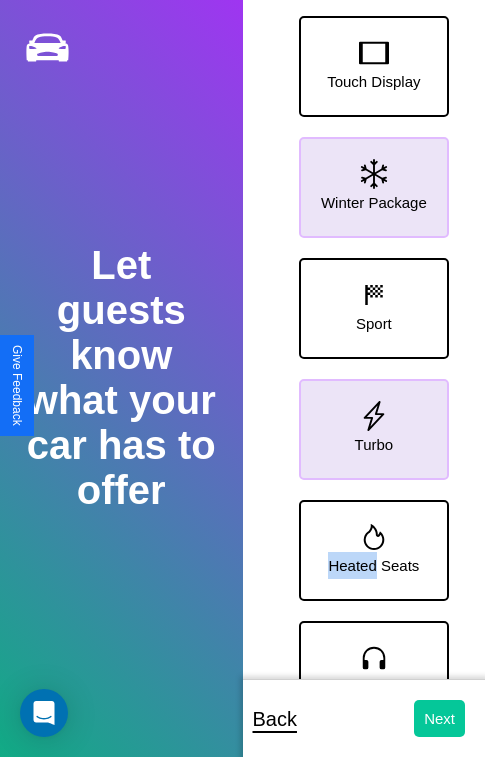 click on "Next" at bounding box center (439, 718) 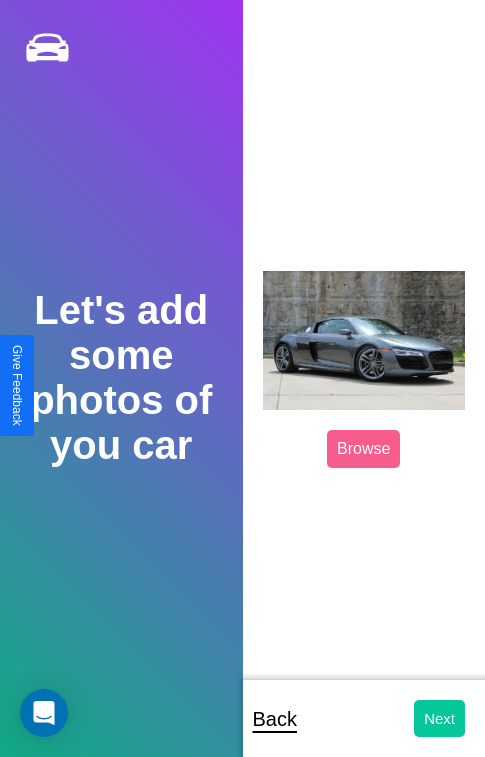 click on "Next" at bounding box center [439, 718] 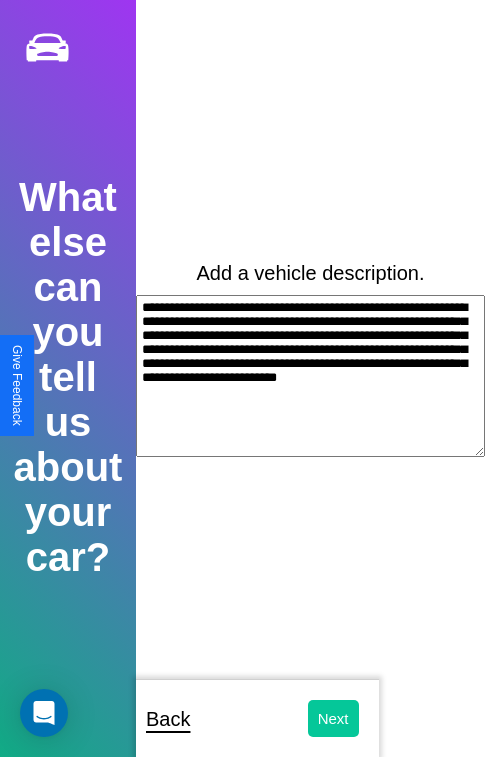 type on "**********" 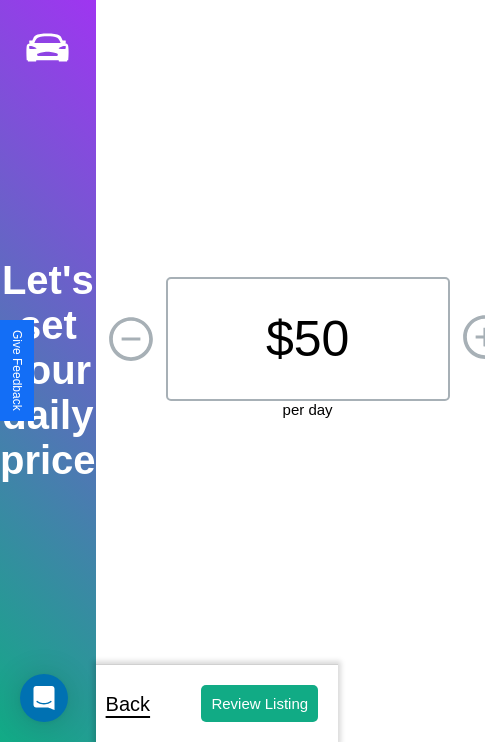 click on "$ 50" at bounding box center [308, 339] 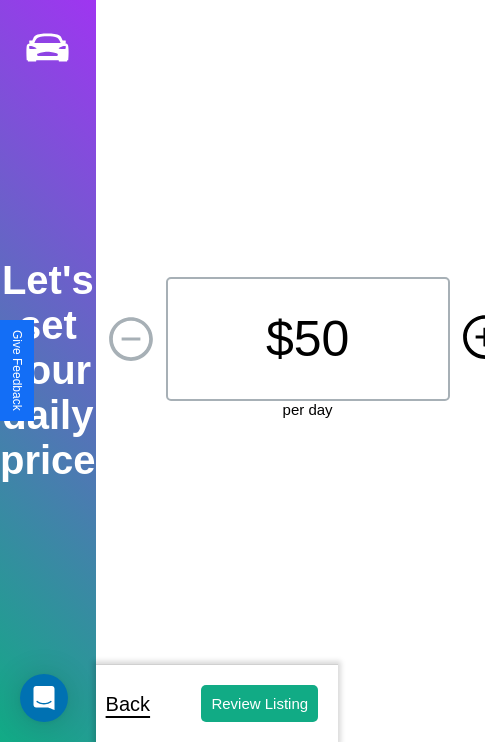 click 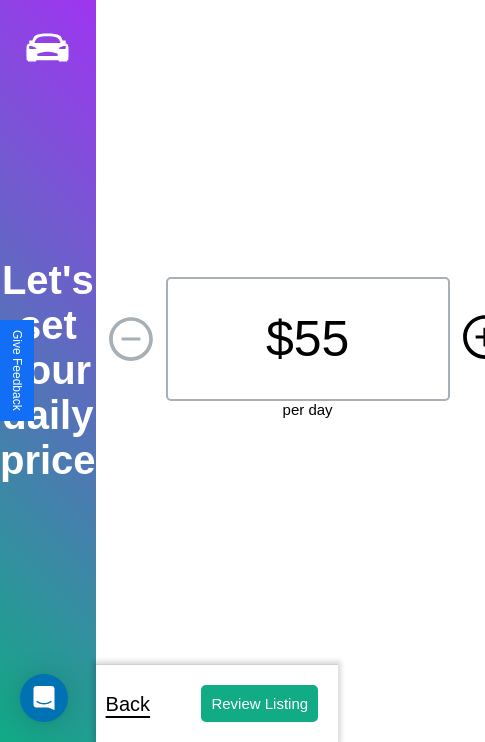 click 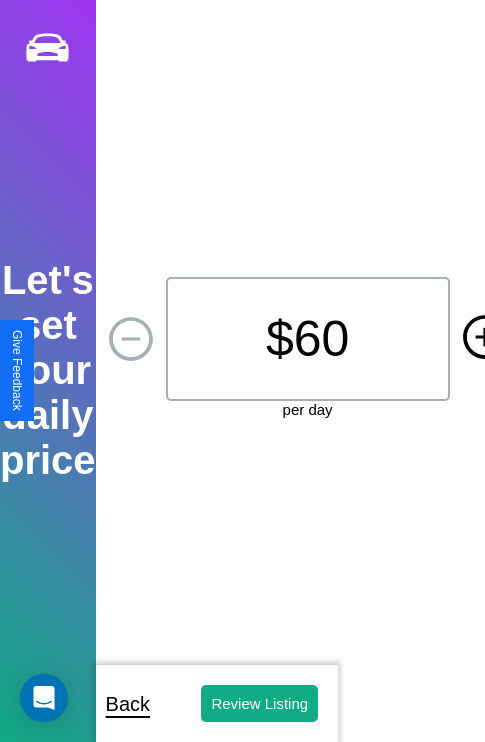 click 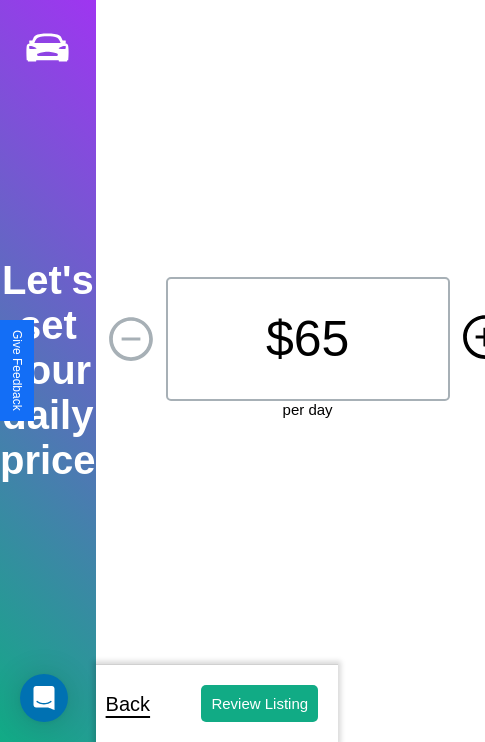 click 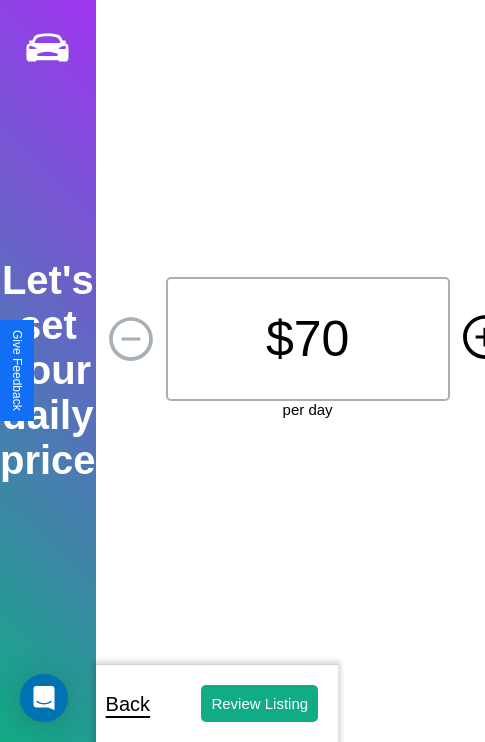 click 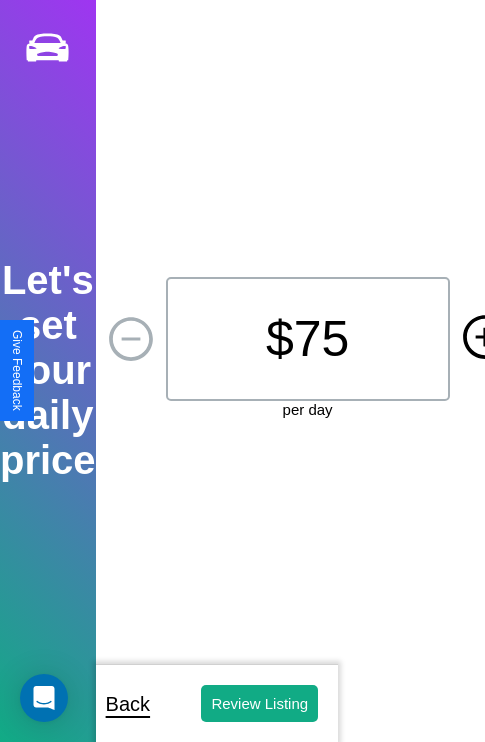 click 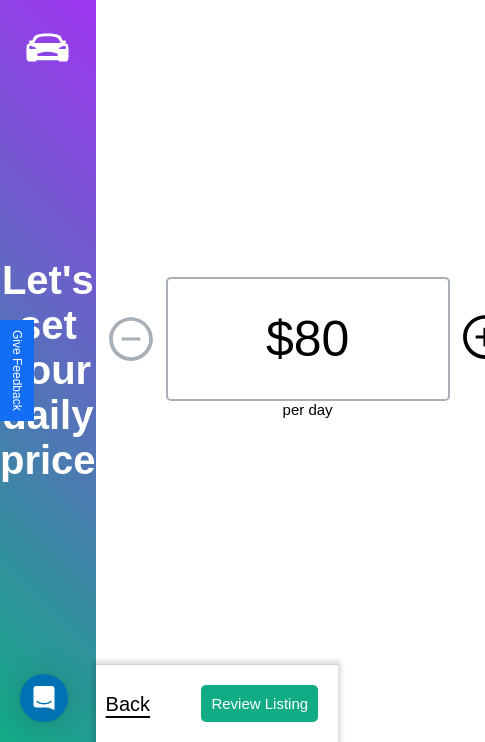 click 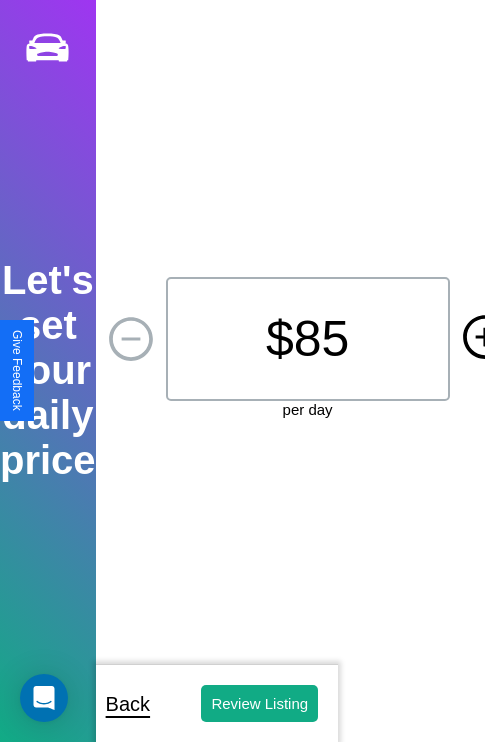 click 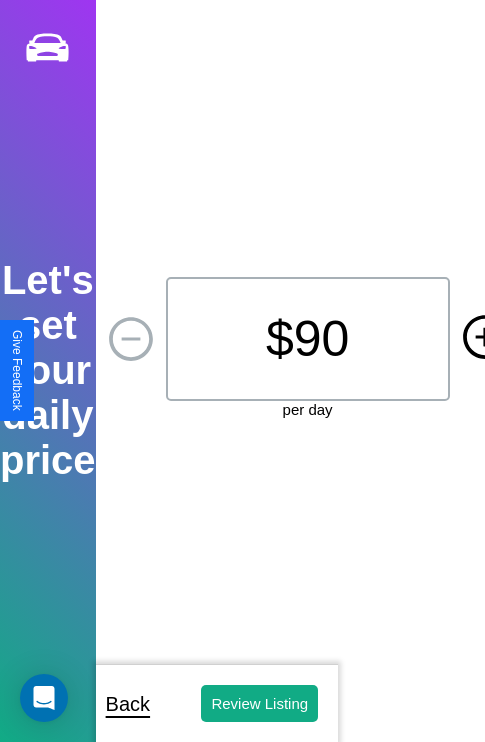 click 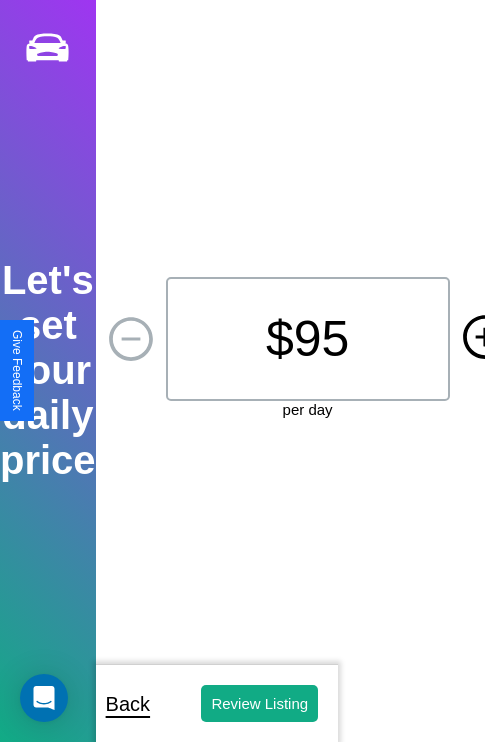 click 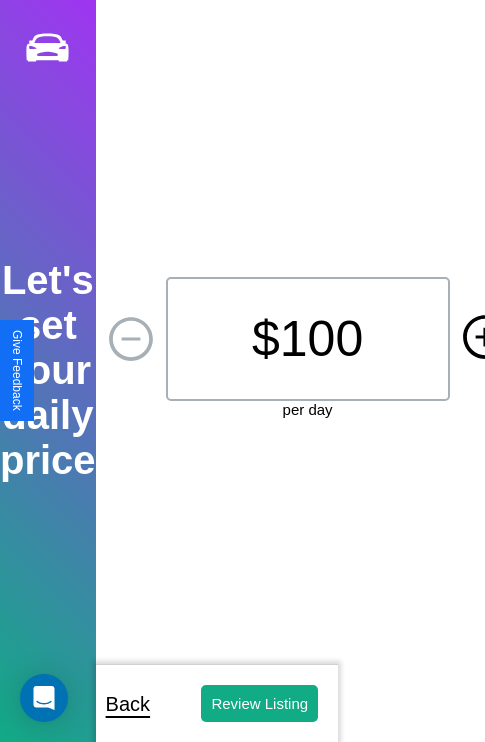 click 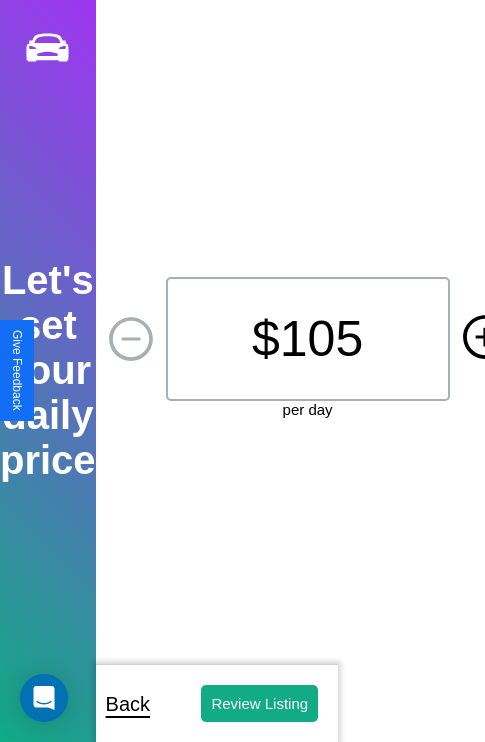 click 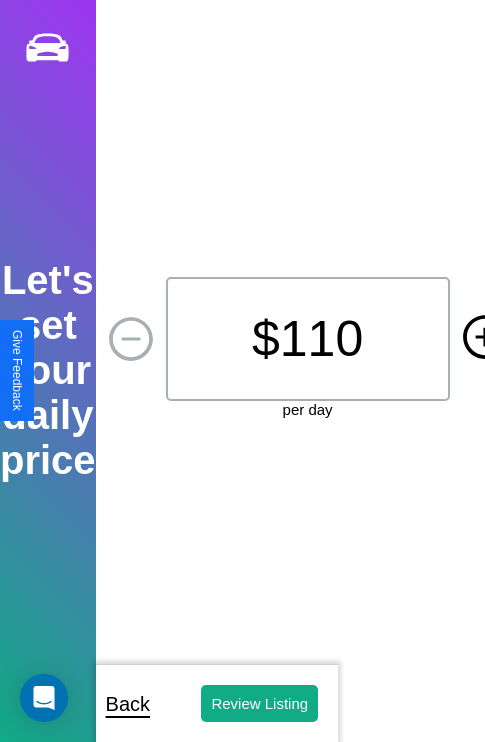 click 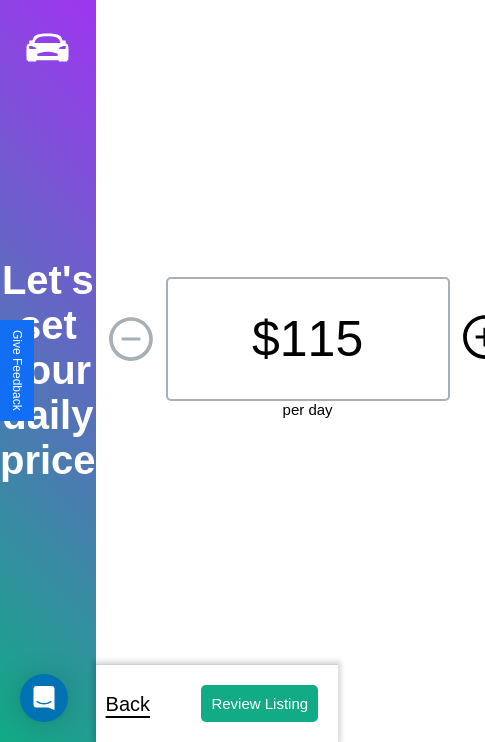 click 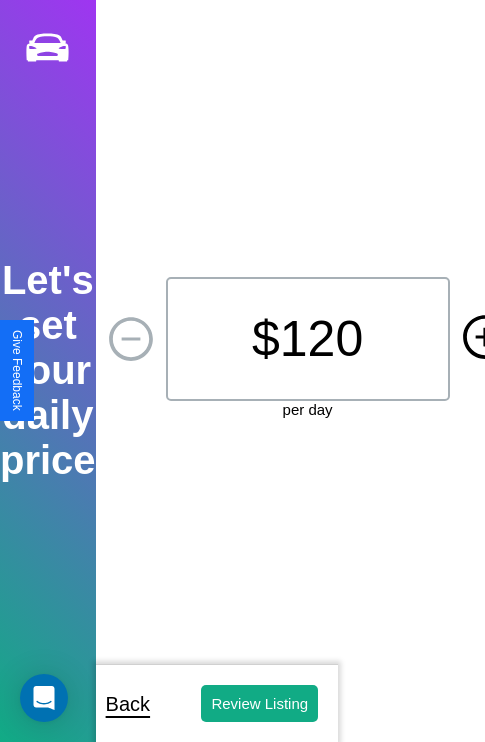 click 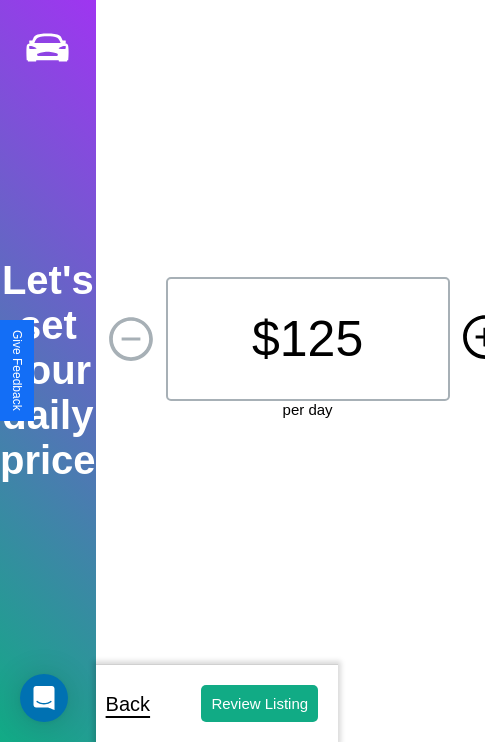 click 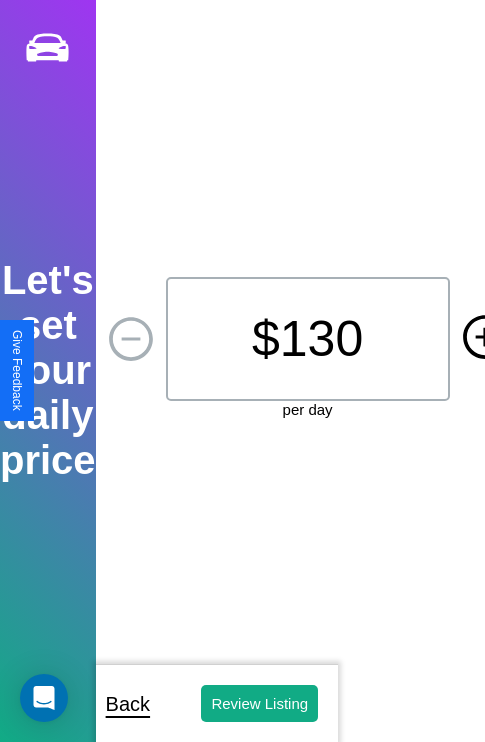 click 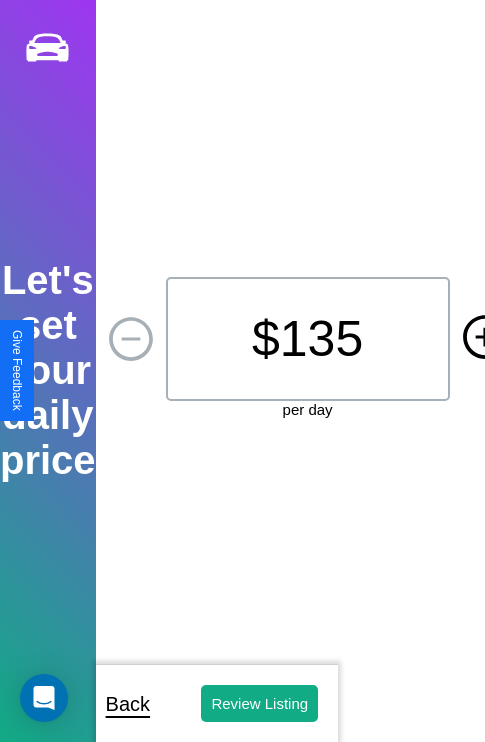 click 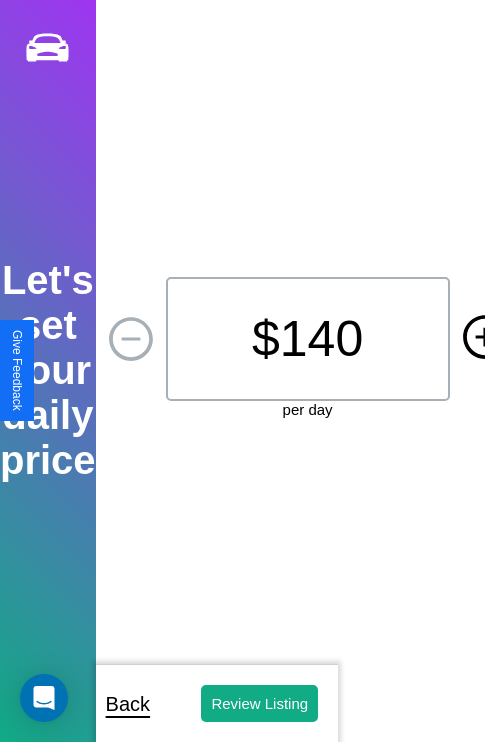 click 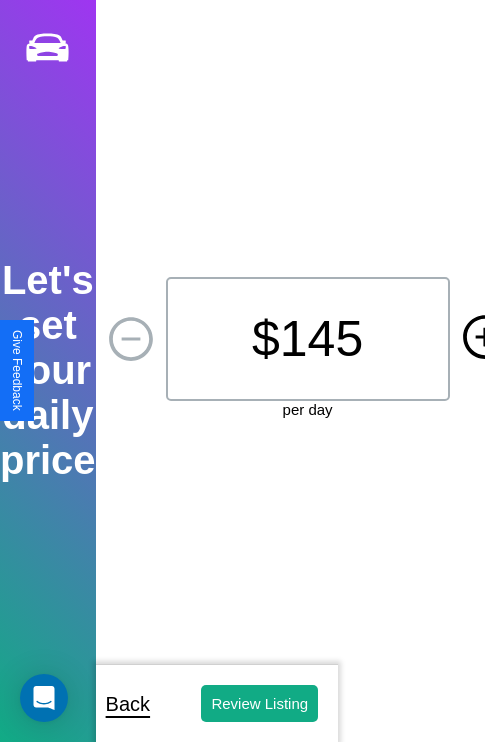 click 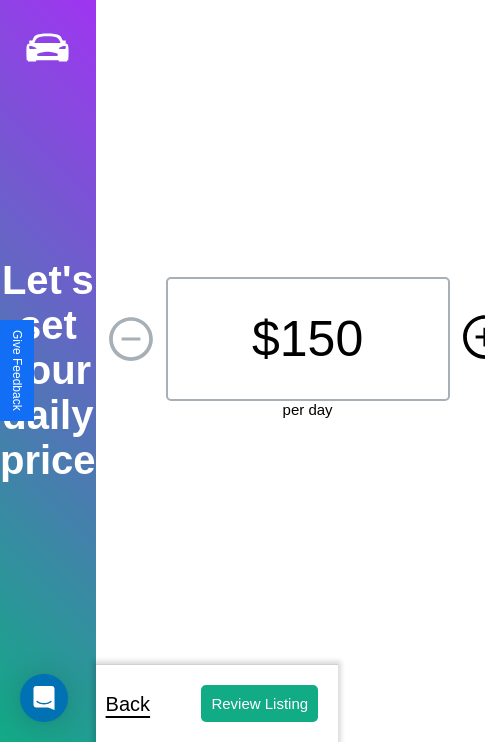 click 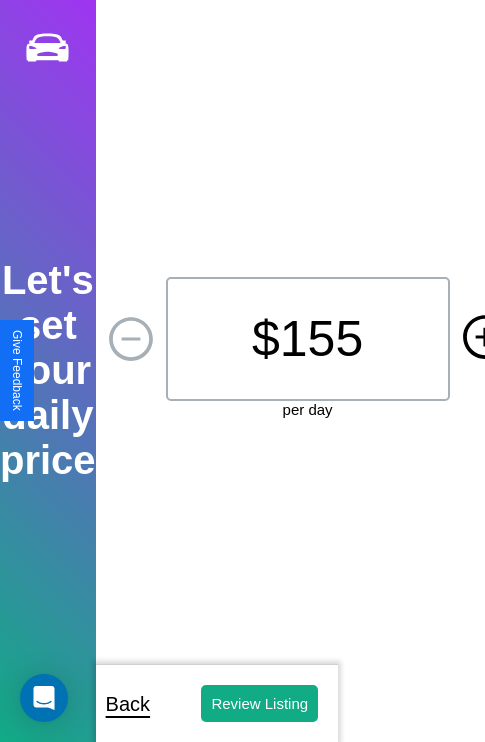 click 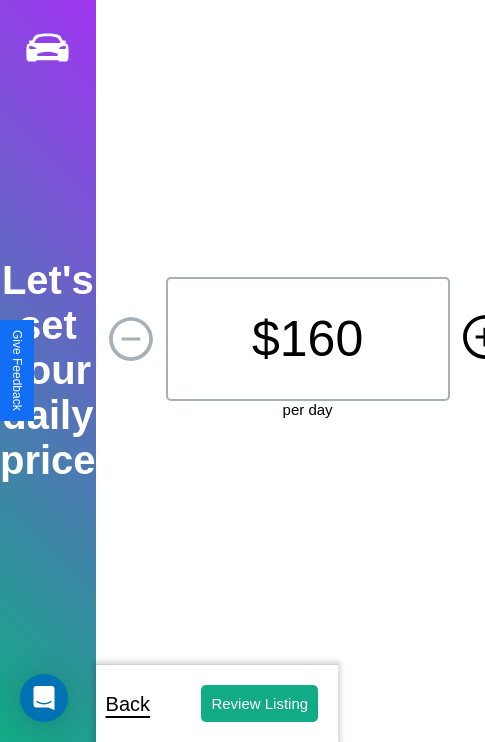 click 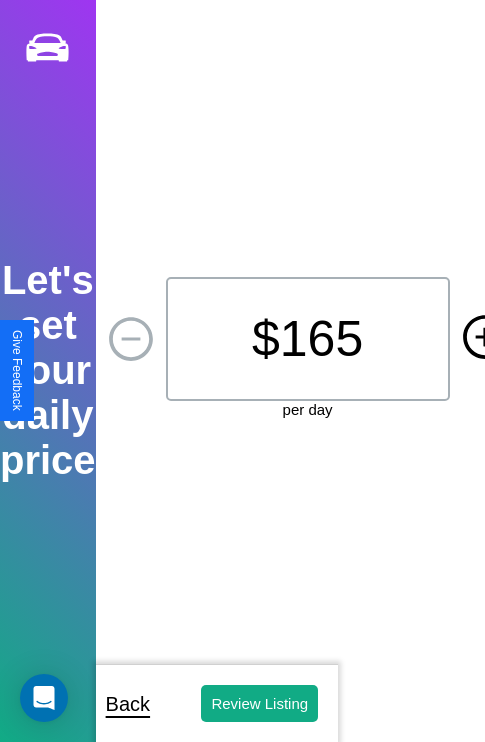 click 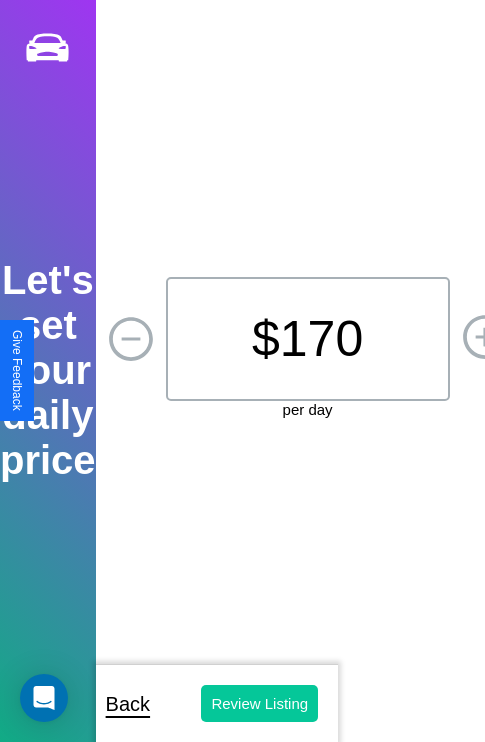 click on "Review Listing" at bounding box center [259, 703] 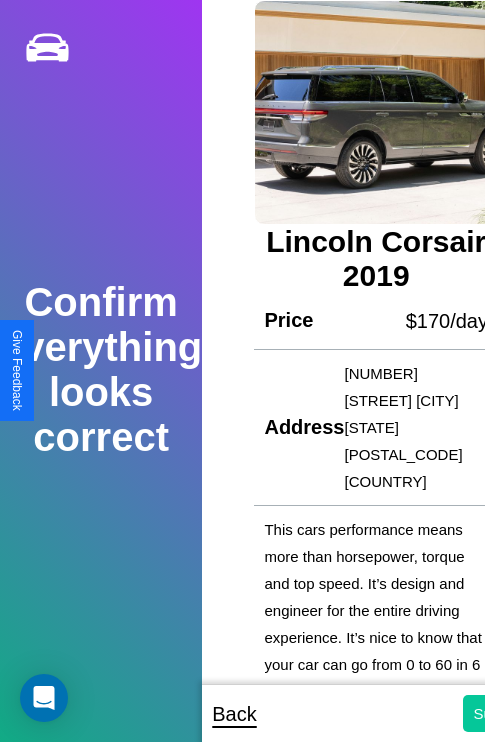 click on "Submit" at bounding box center (496, 713) 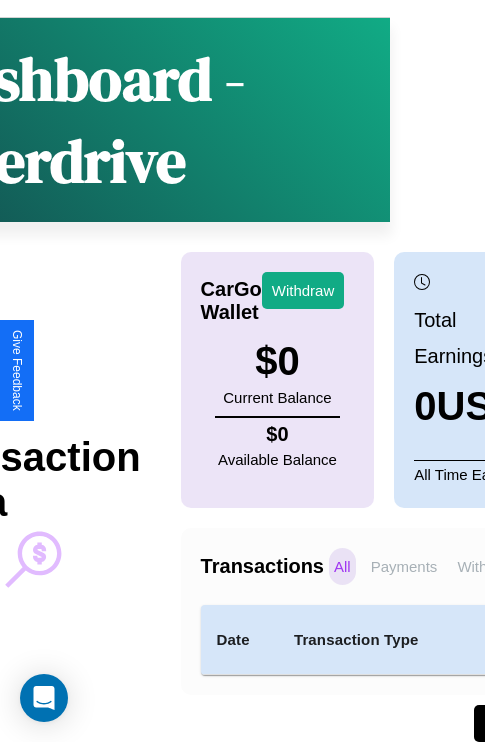 scroll, scrollTop: 109, scrollLeft: 167, axis: both 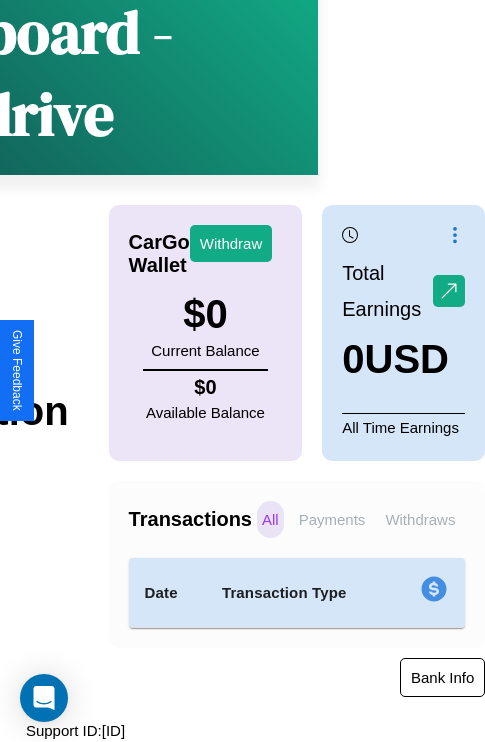 click on "Bank Info" at bounding box center (442, 677) 